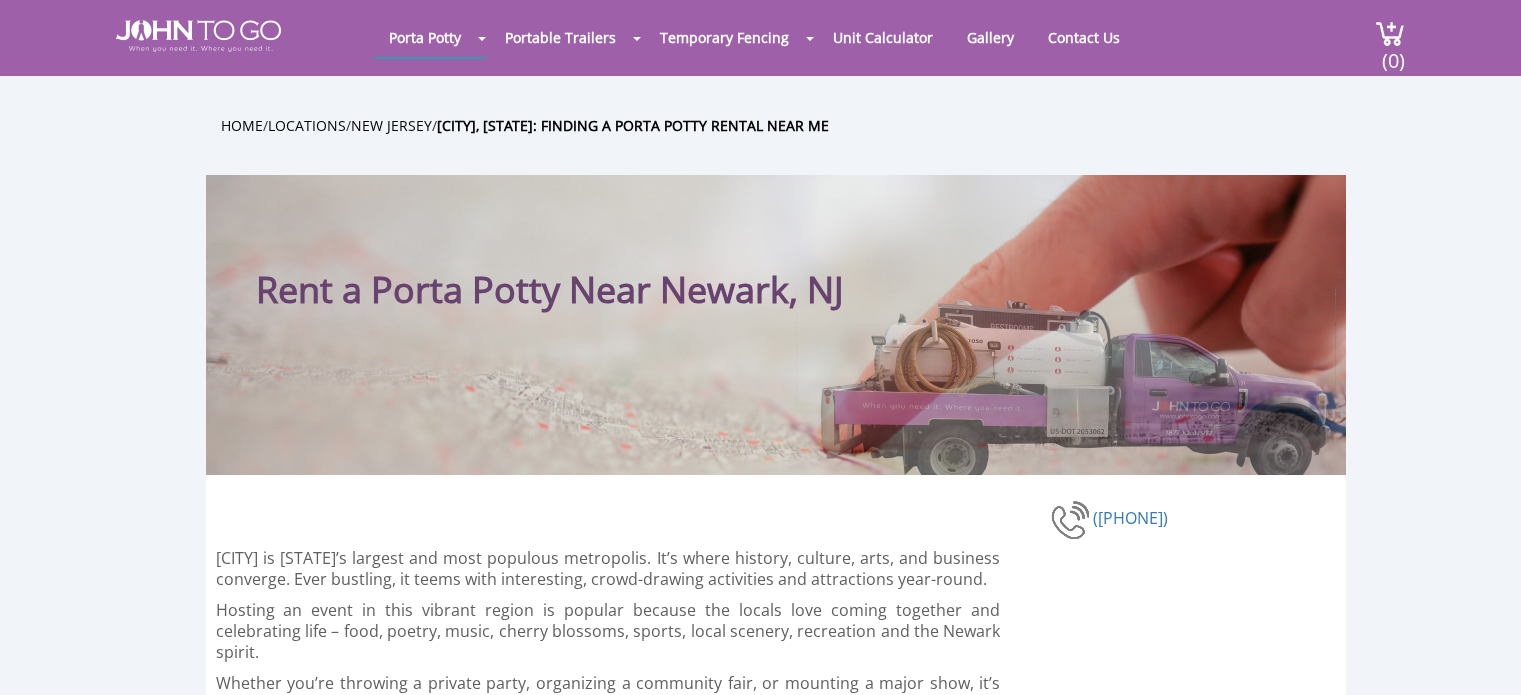 scroll, scrollTop: 0, scrollLeft: 0, axis: both 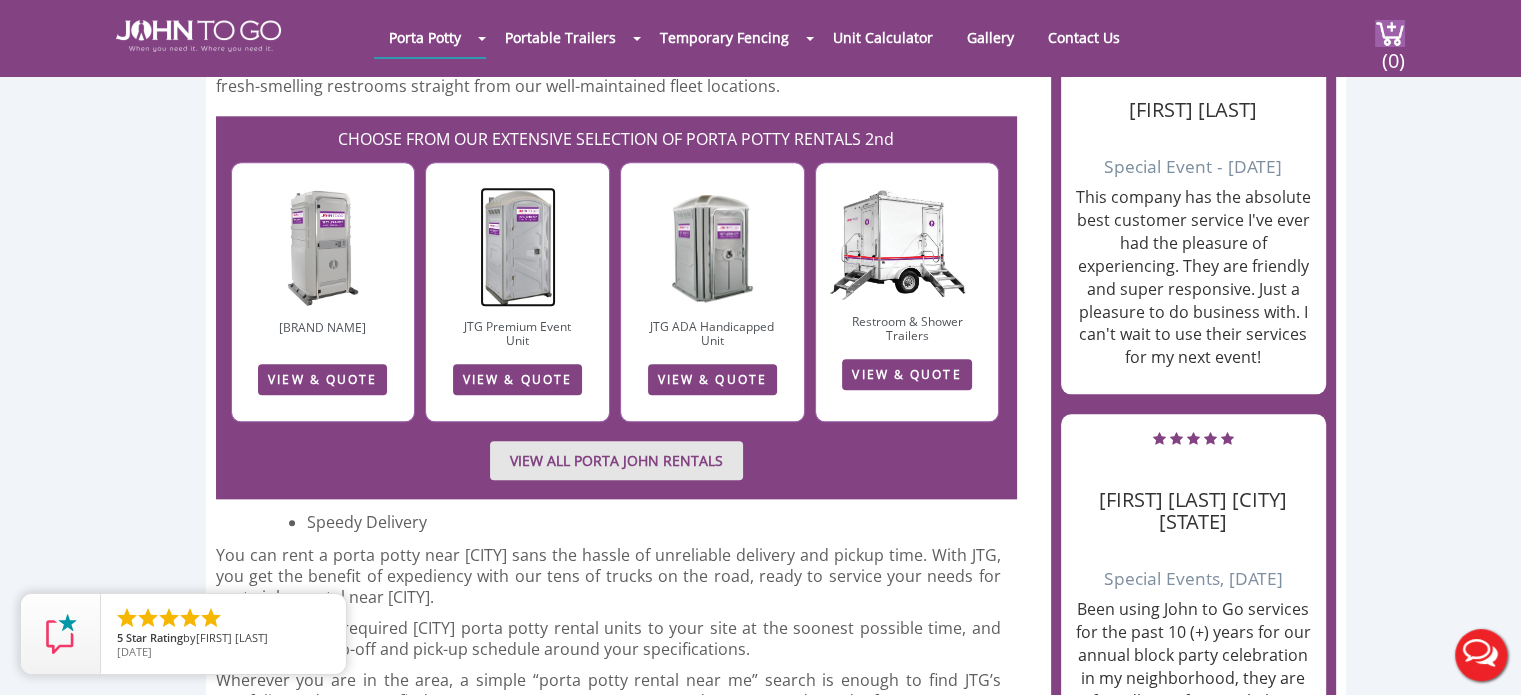 click at bounding box center [518, 247] 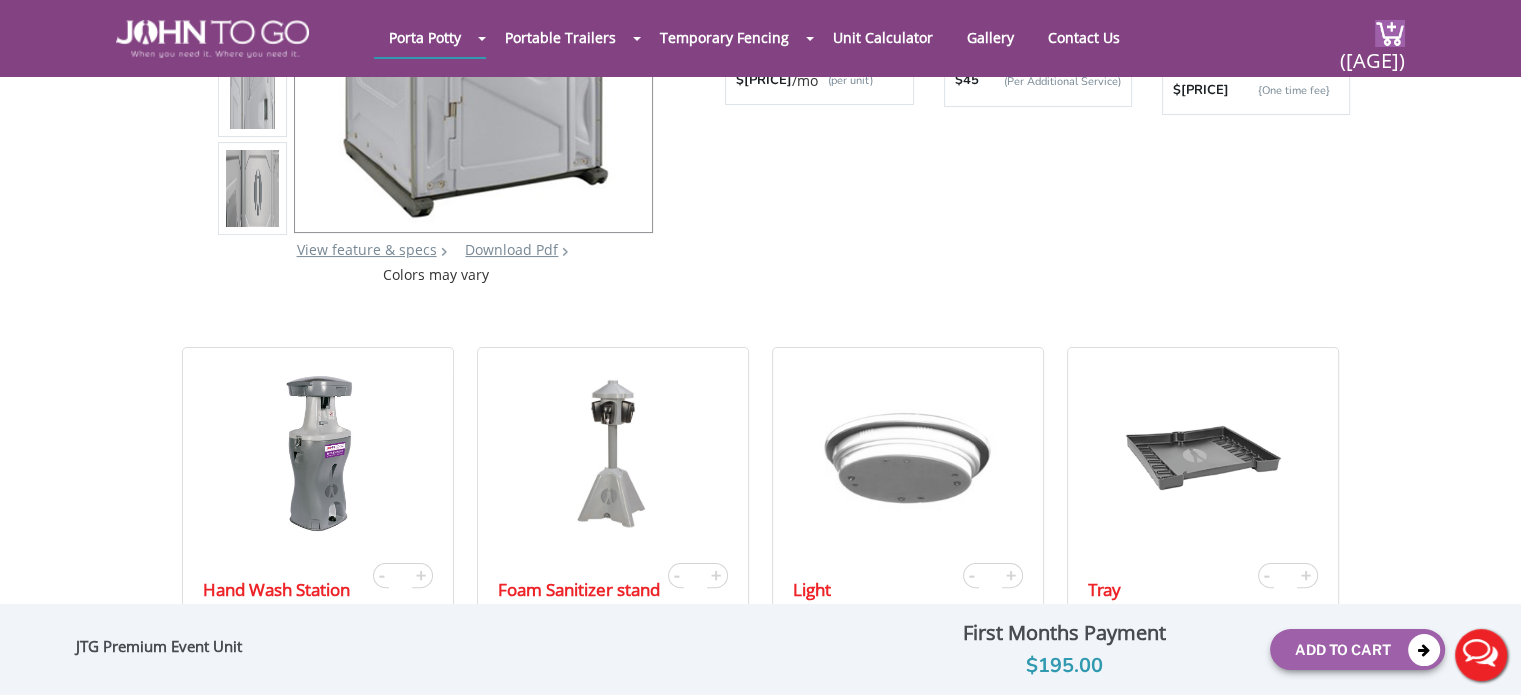 scroll, scrollTop: 0, scrollLeft: 0, axis: both 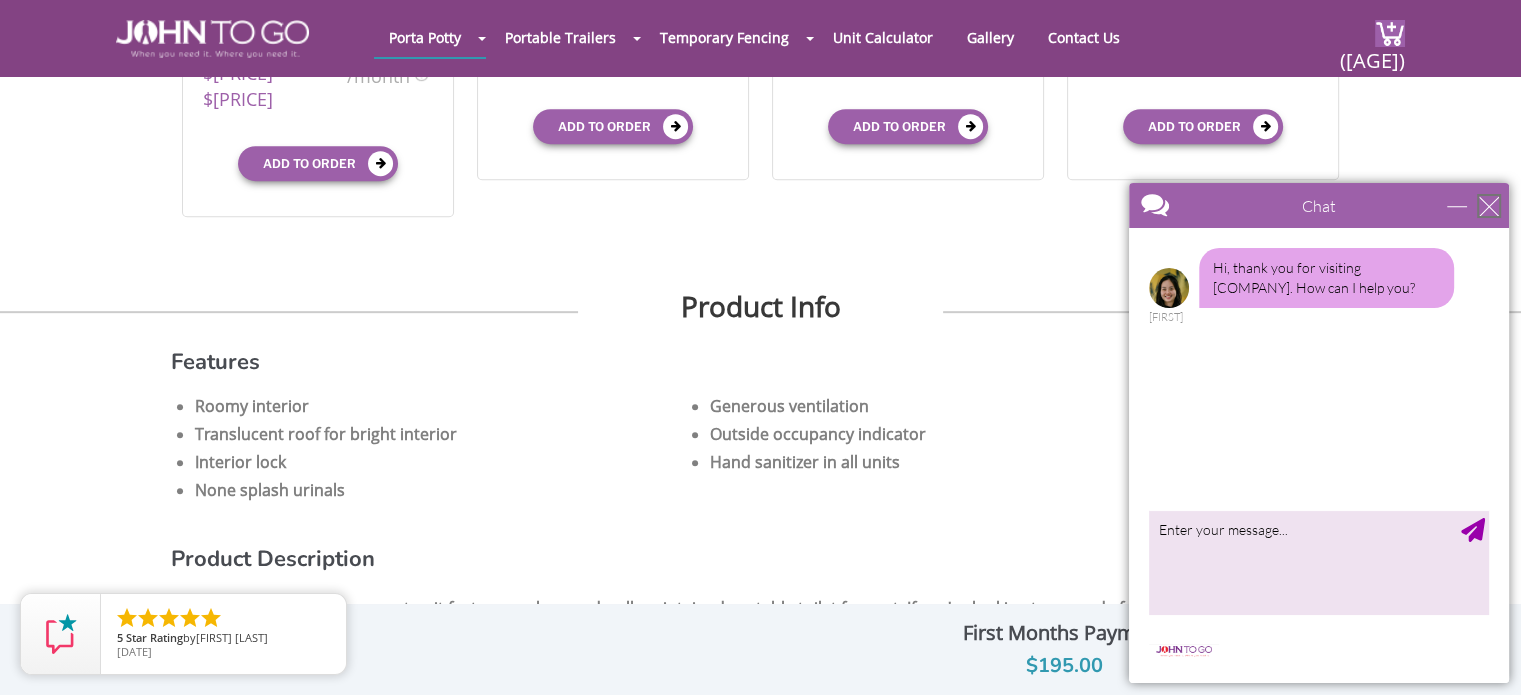 click at bounding box center (1489, 206) 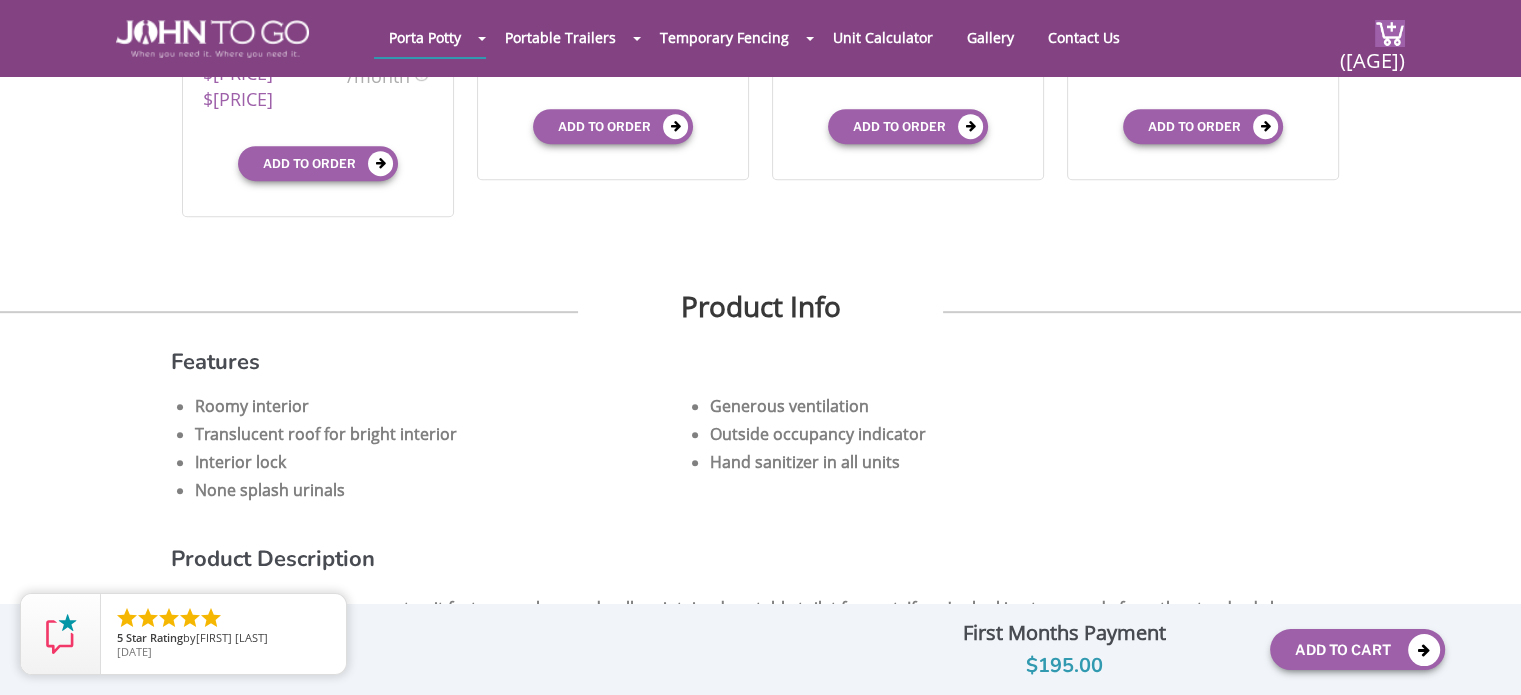 scroll, scrollTop: 0, scrollLeft: 0, axis: both 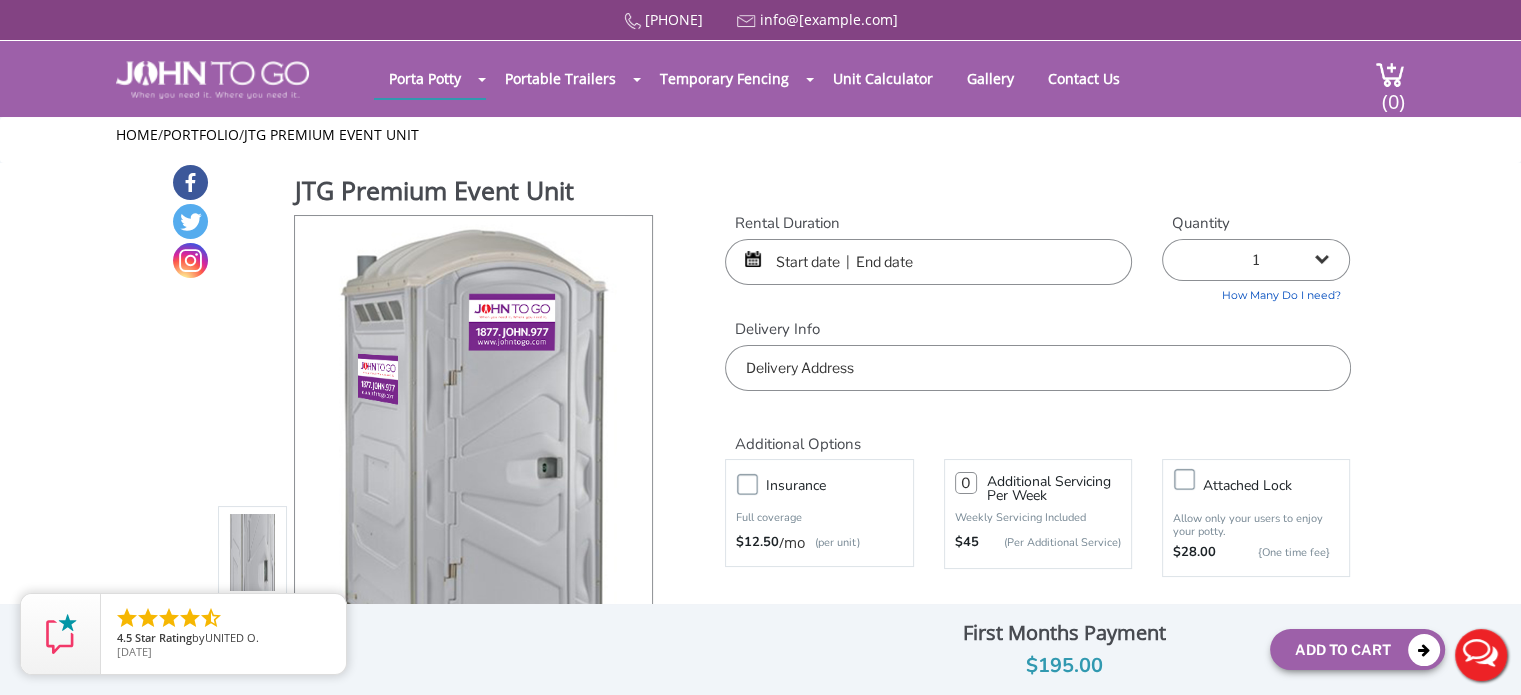 click at bounding box center (928, 262) 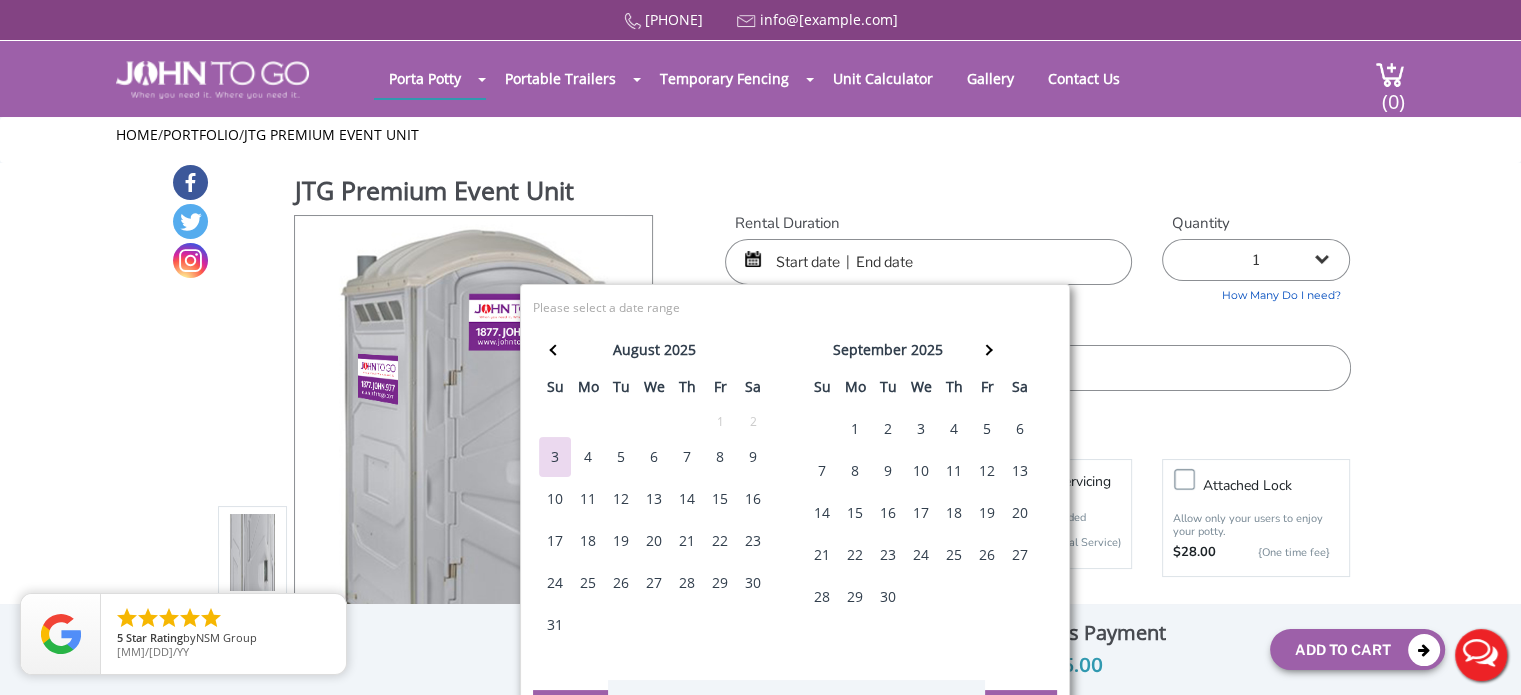 click on "23" at bounding box center [753, 541] 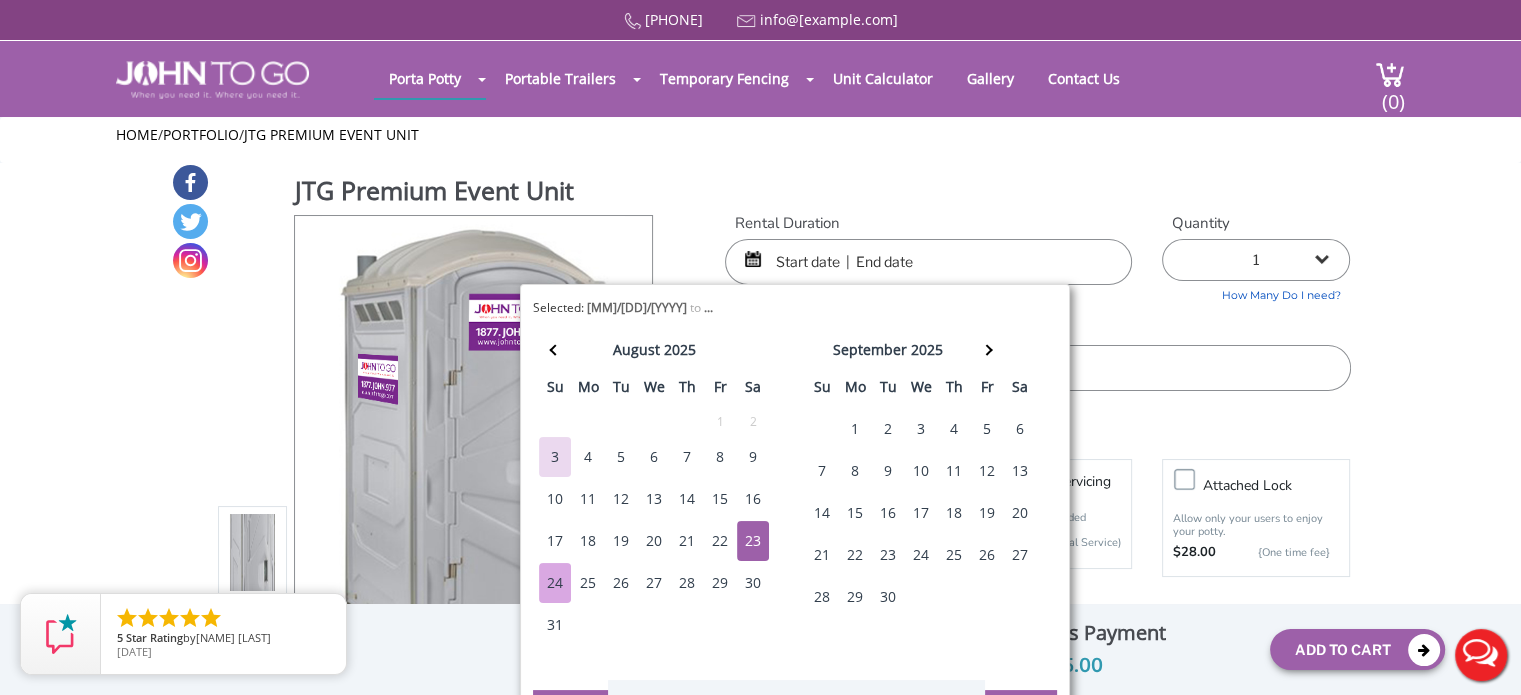 click on "24" at bounding box center [555, 583] 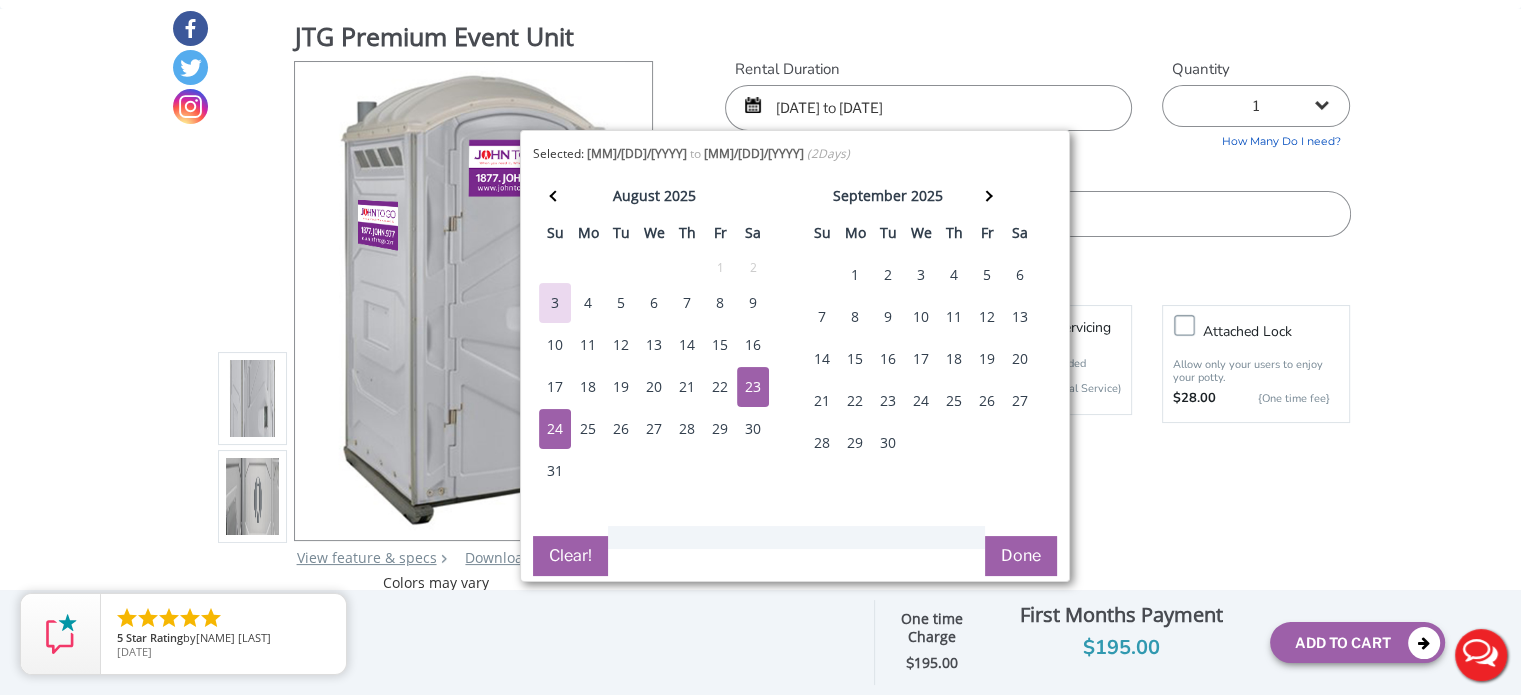 scroll, scrollTop: 156, scrollLeft: 0, axis: vertical 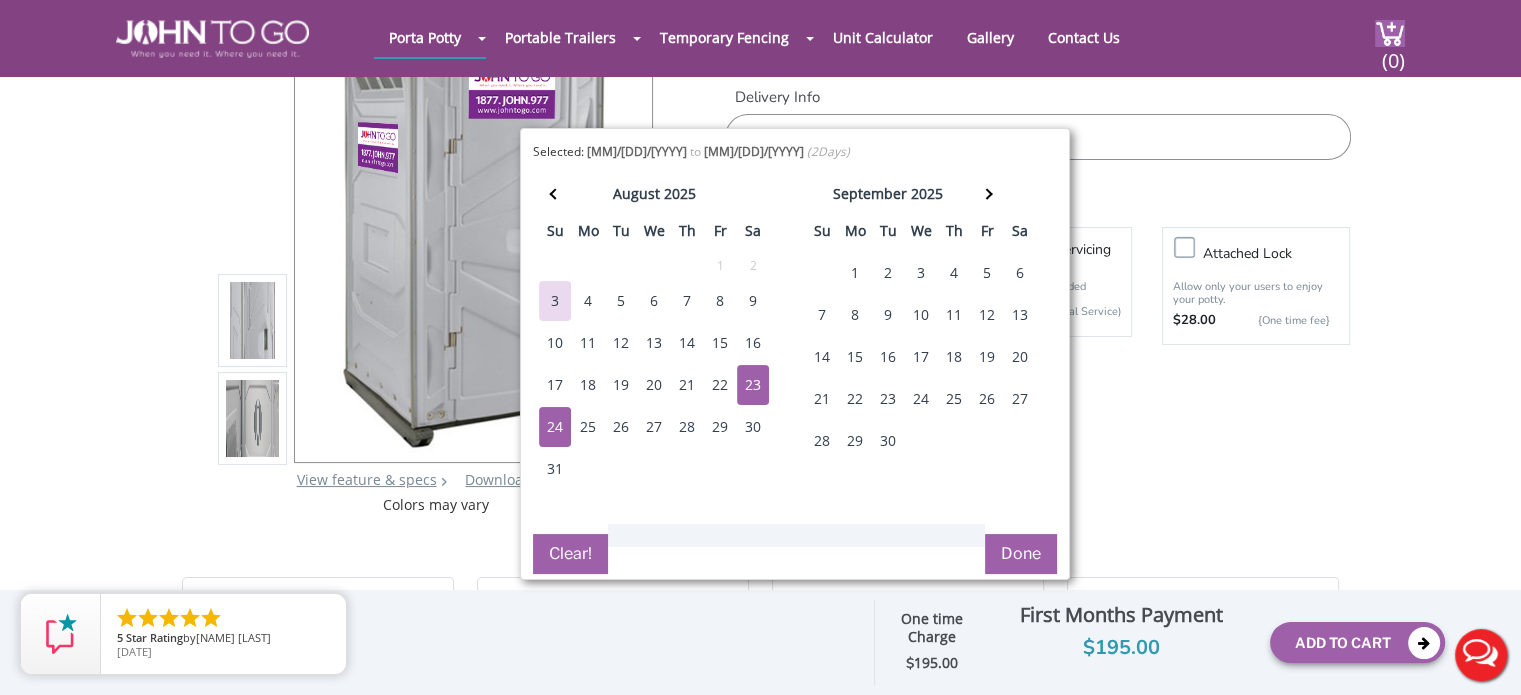 click on "Done" at bounding box center (1021, 554) 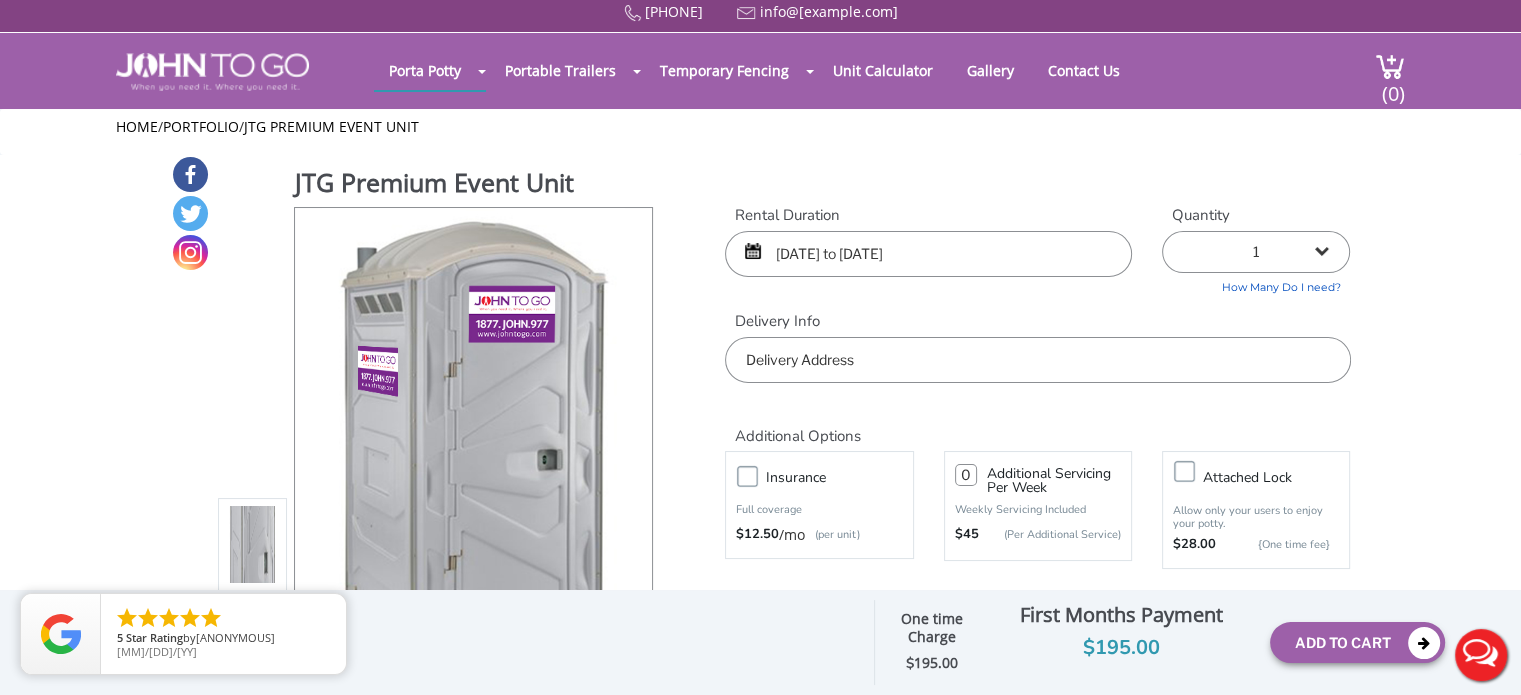 scroll, scrollTop: 0, scrollLeft: 0, axis: both 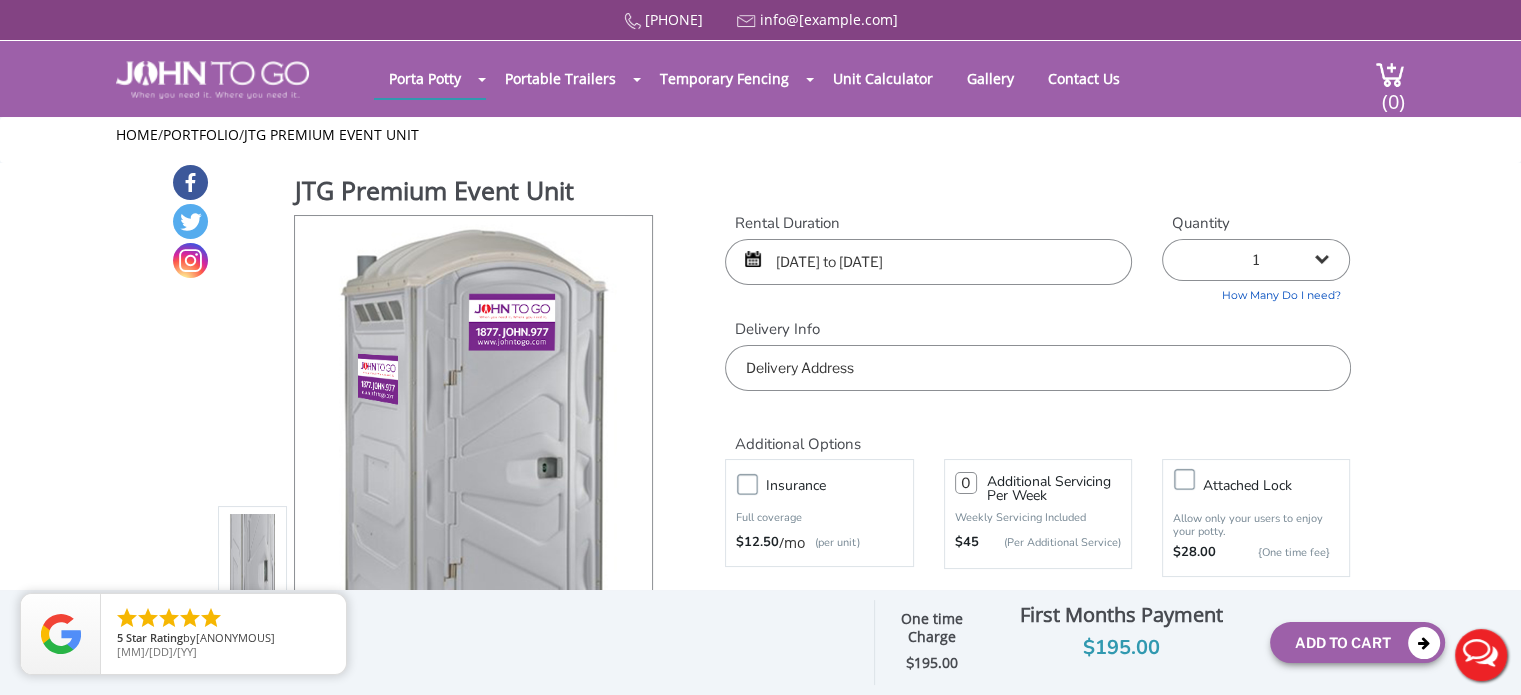 click on "08/23/2025 to 08/24/2025" at bounding box center (928, 262) 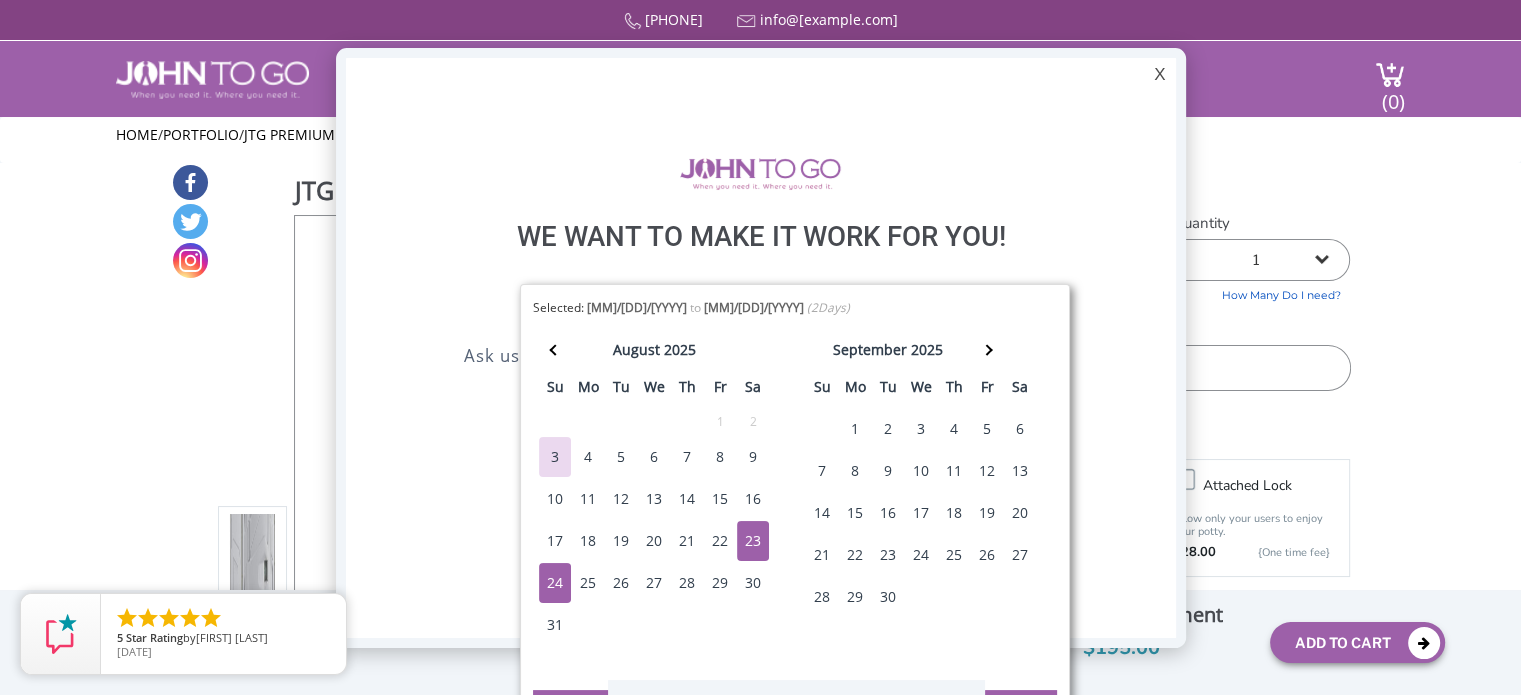 scroll, scrollTop: 0, scrollLeft: 0, axis: both 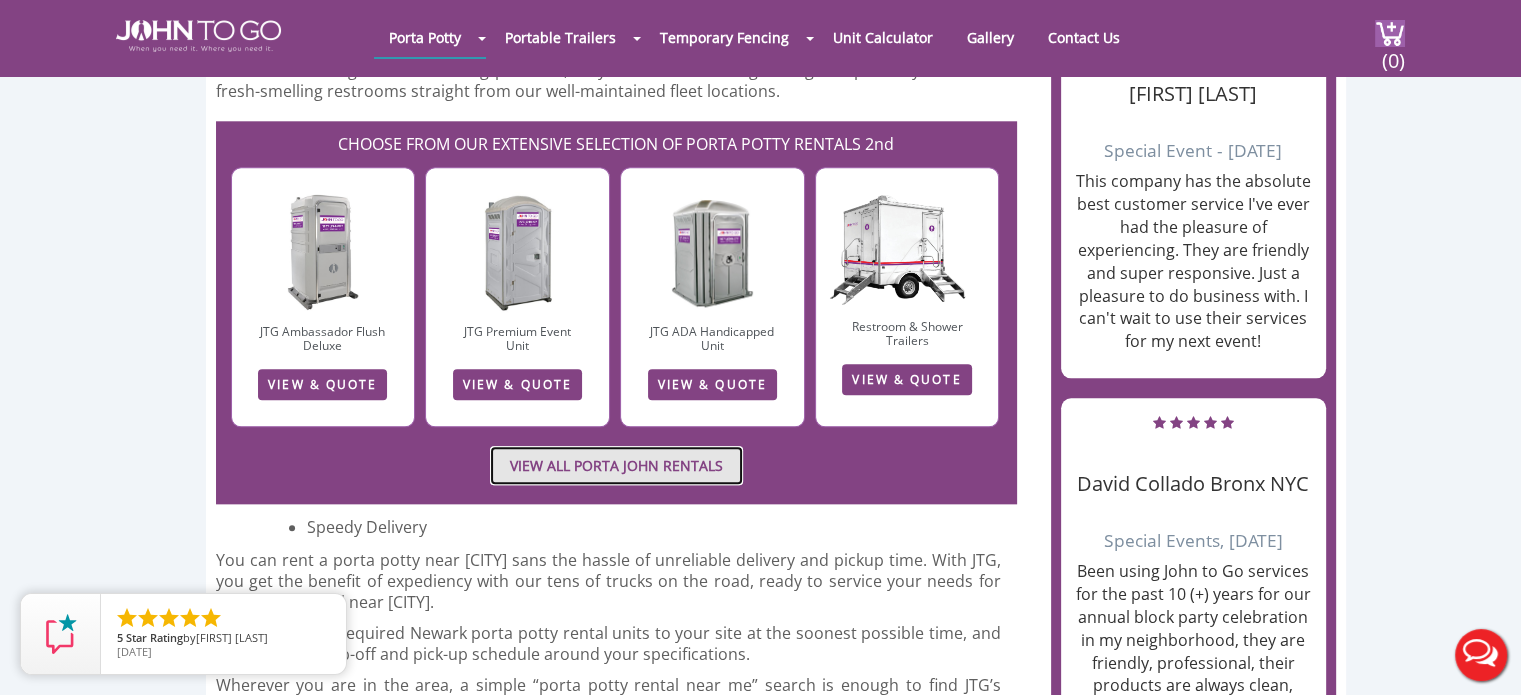 click on "VIEW ALL PORTA JOHN RENTALS" at bounding box center (616, 465) 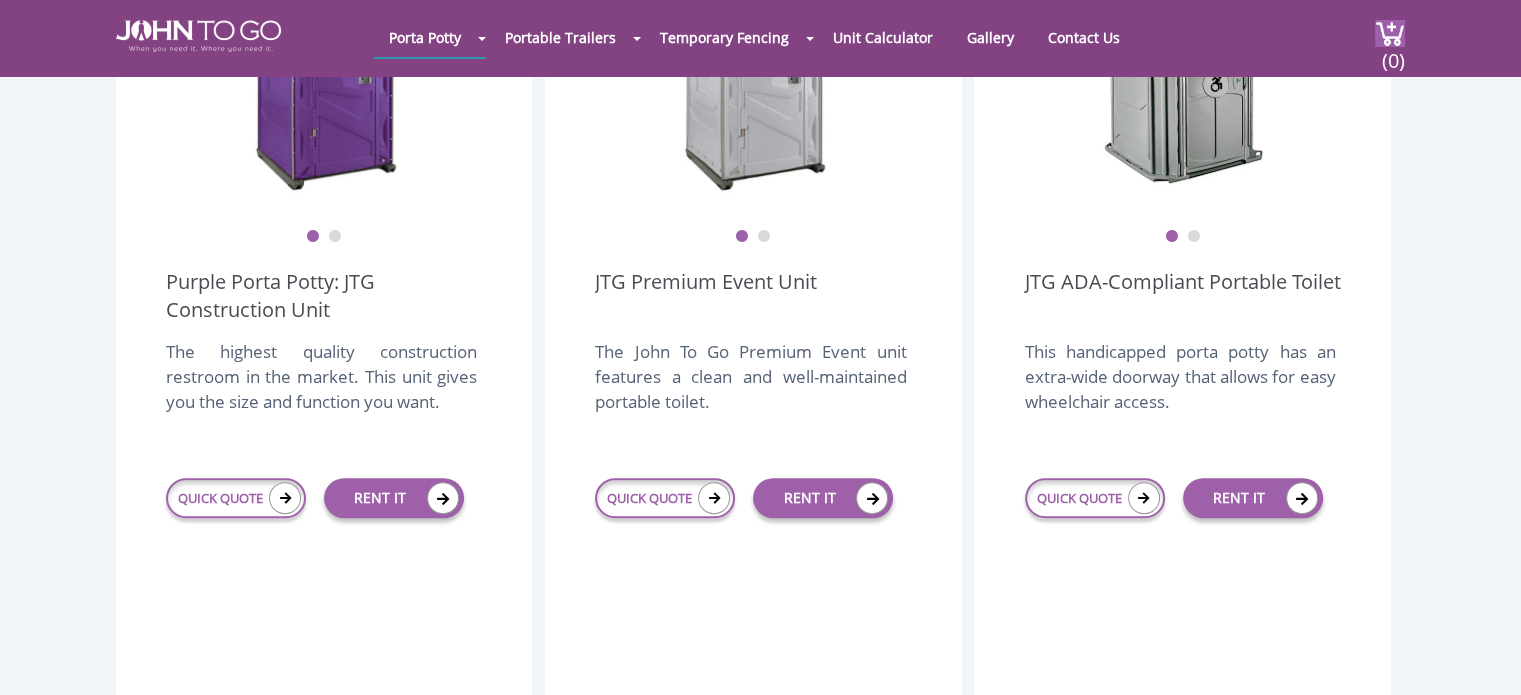 scroll, scrollTop: 780, scrollLeft: 0, axis: vertical 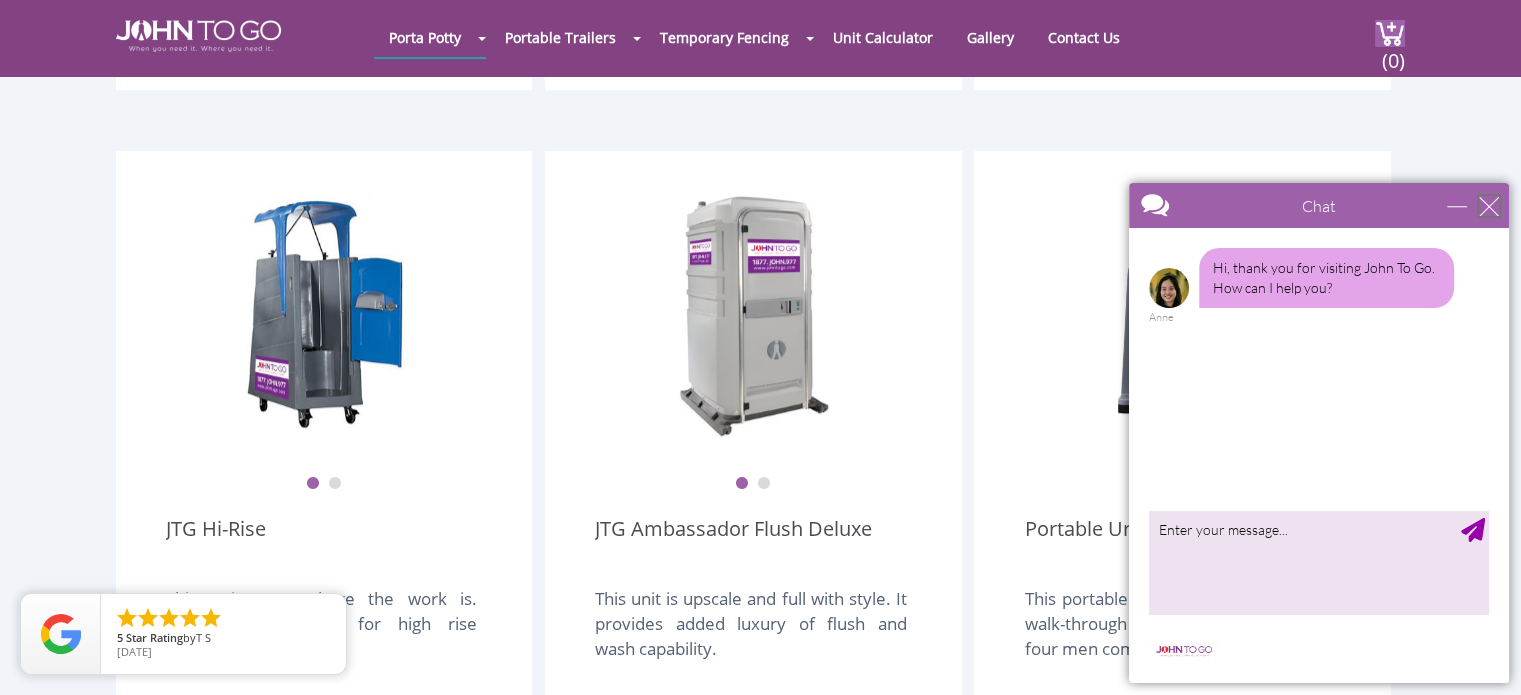 click at bounding box center (1489, 206) 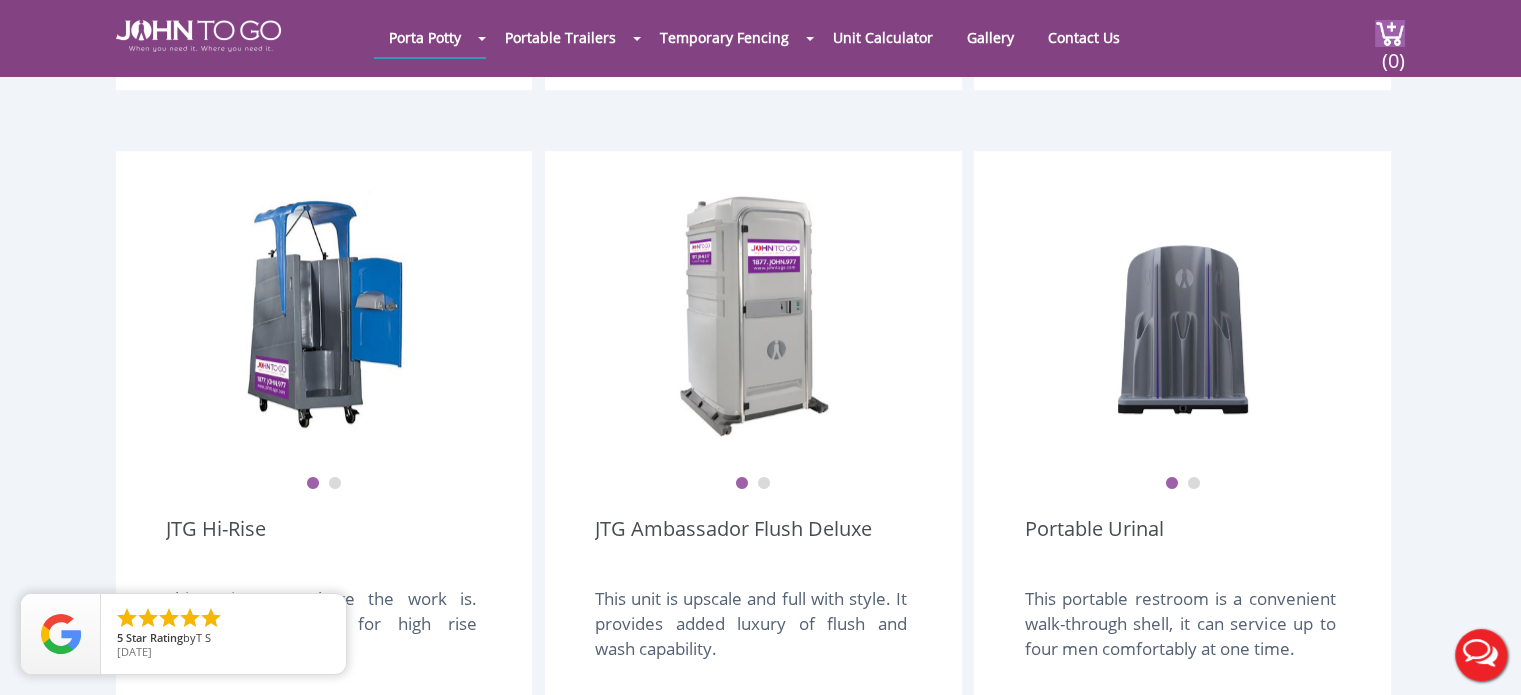 scroll, scrollTop: 0, scrollLeft: 0, axis: both 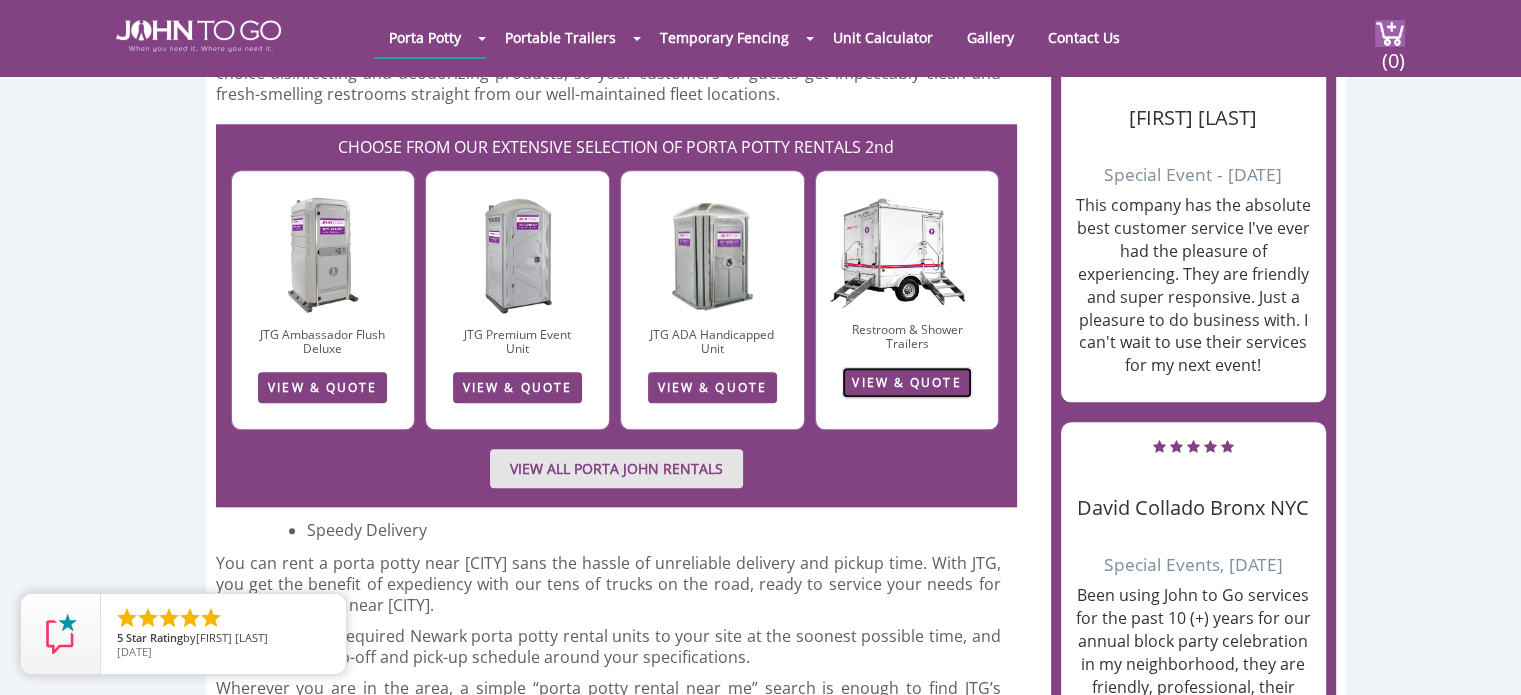 click on "VIEW & QUOTE" at bounding box center [906, 382] 